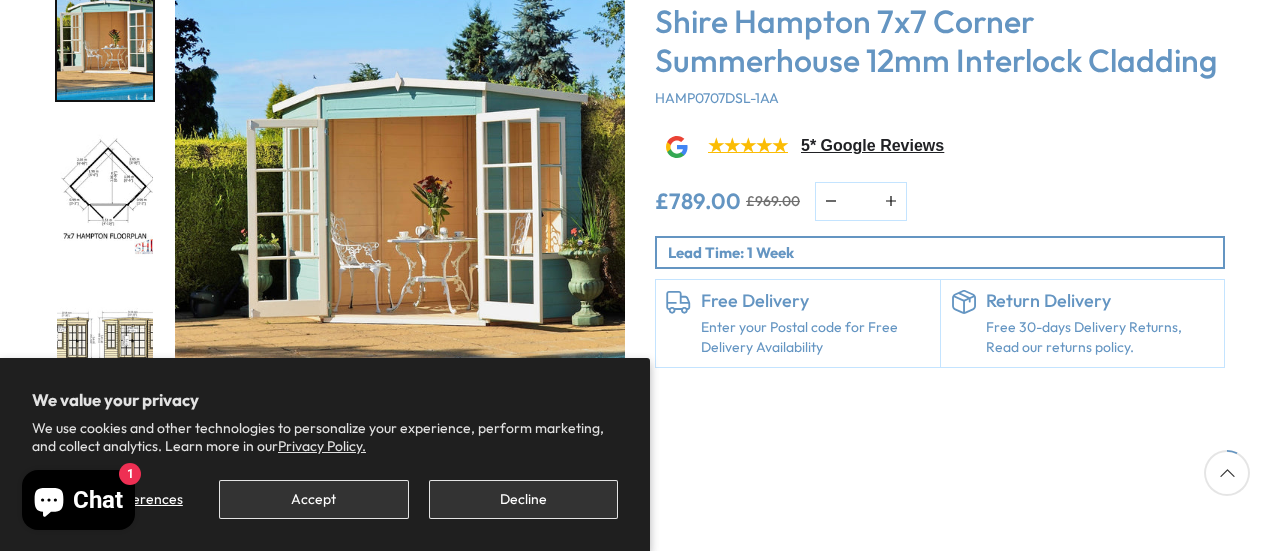 scroll, scrollTop: 400, scrollLeft: 0, axis: vertical 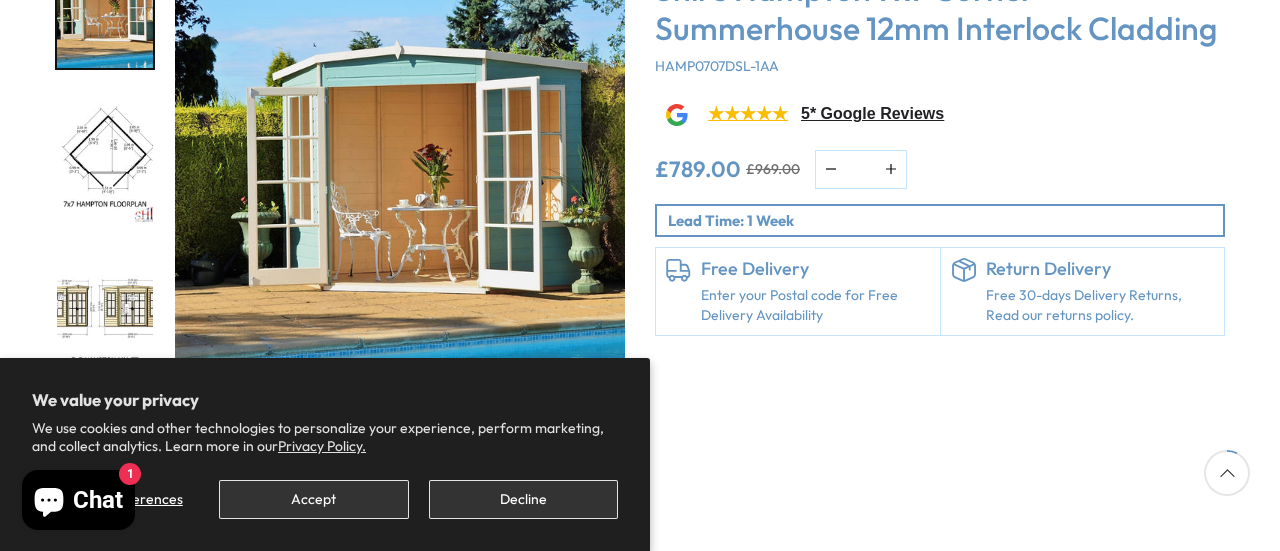 click at bounding box center [400, 158] 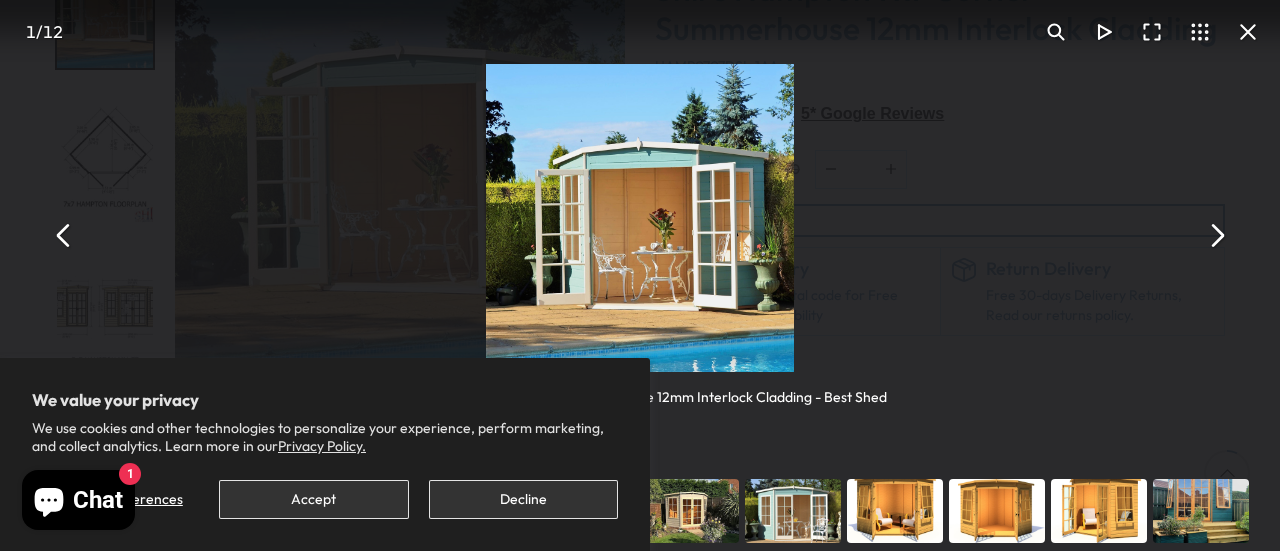 click at bounding box center [1216, 236] 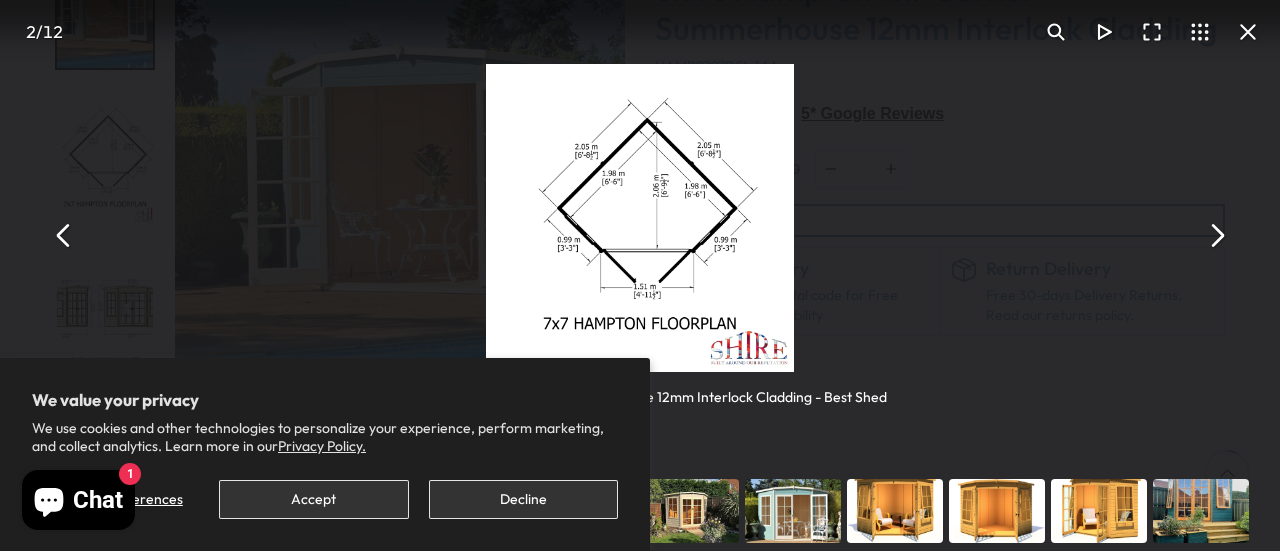 click at bounding box center [1216, 236] 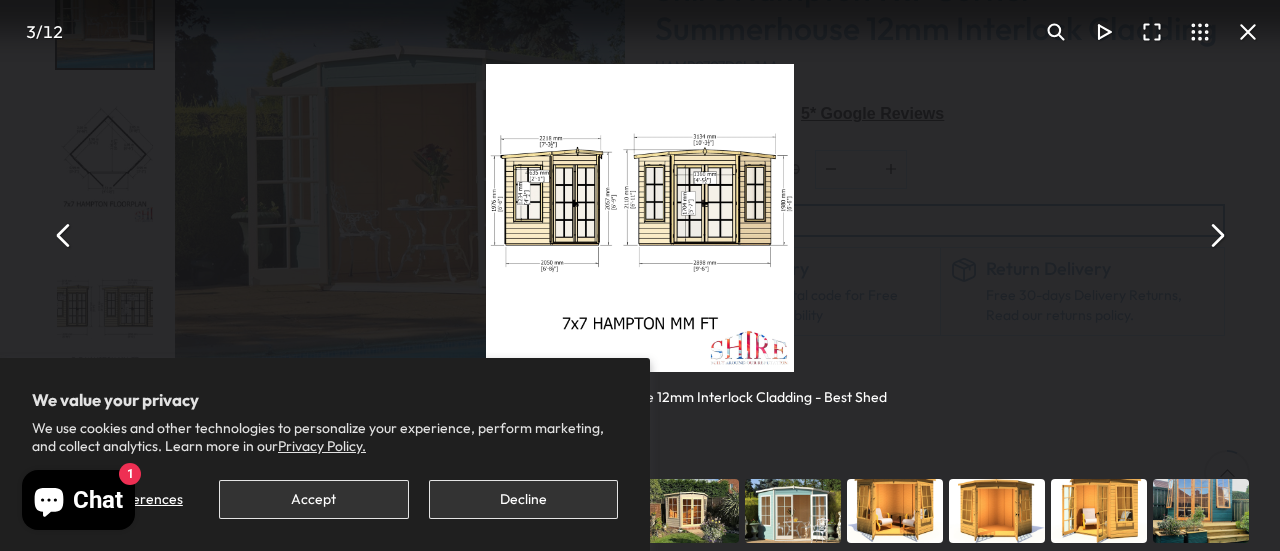 click at bounding box center (1216, 236) 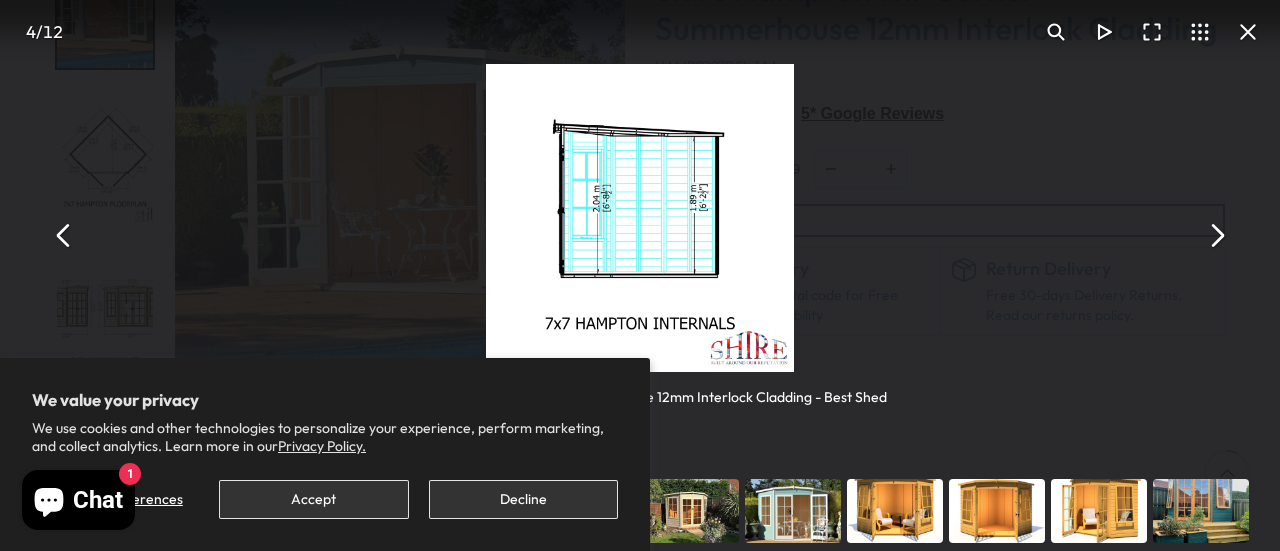 click at bounding box center (1216, 236) 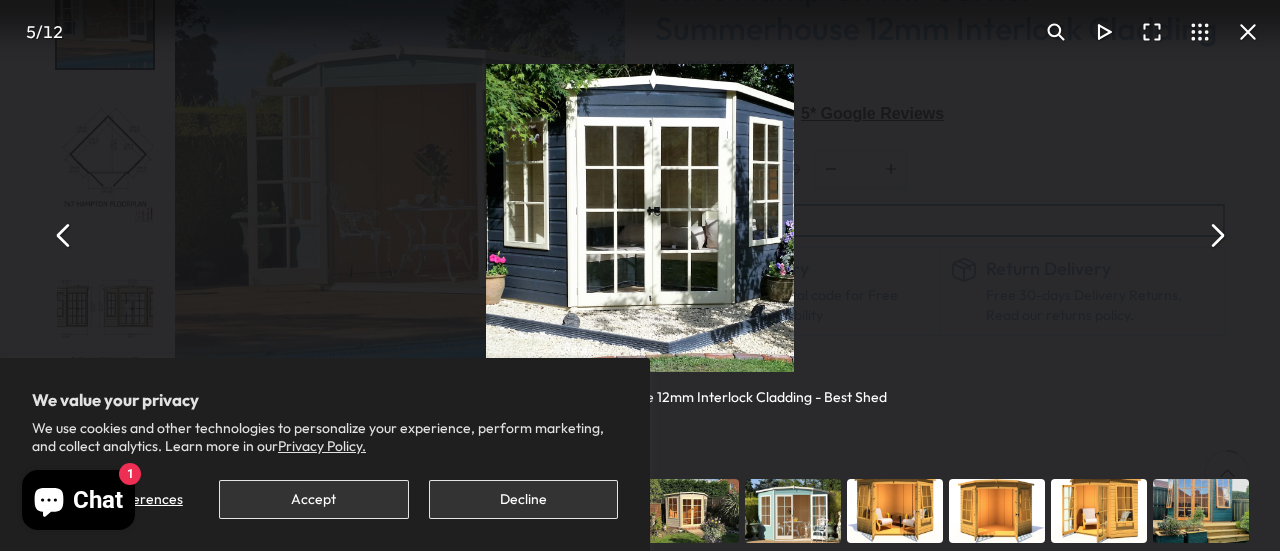 click at bounding box center [1216, 236] 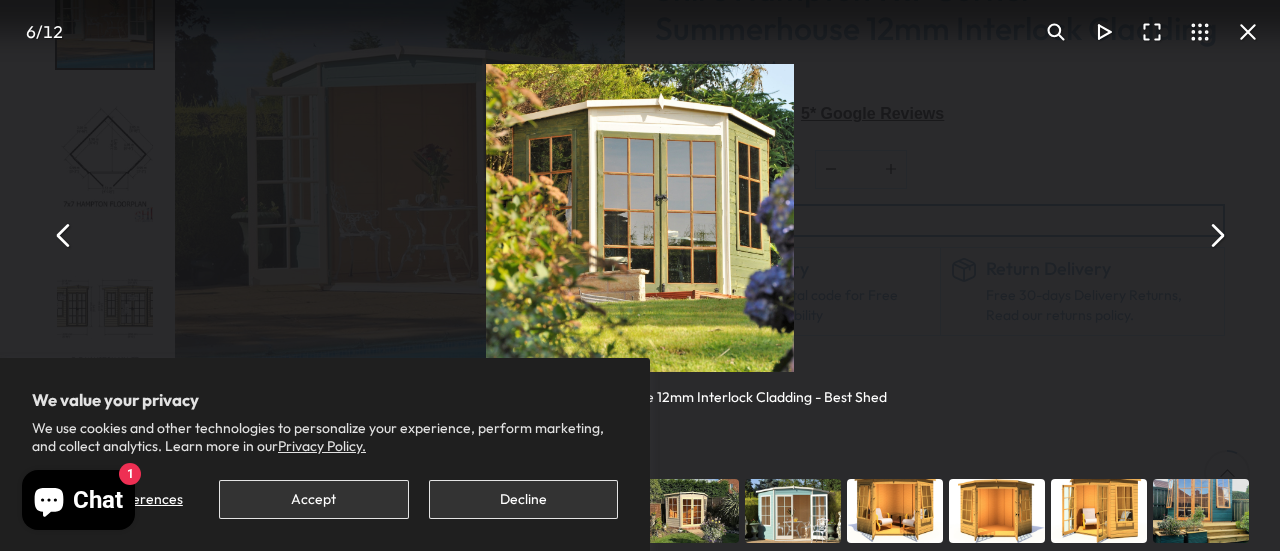 click at bounding box center (1216, 236) 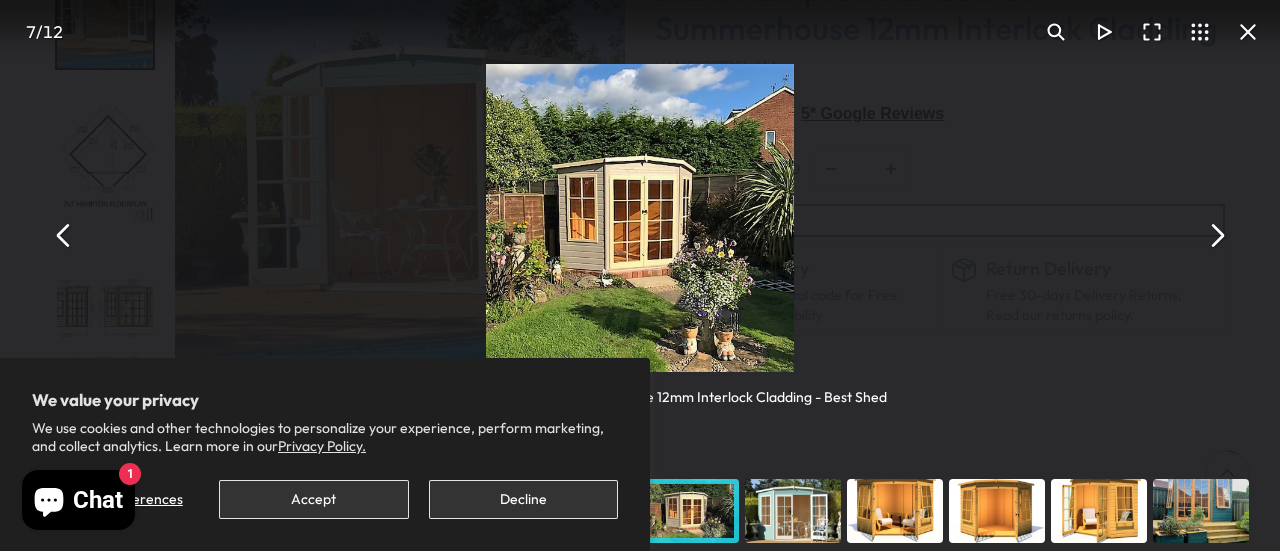 click at bounding box center (1216, 236) 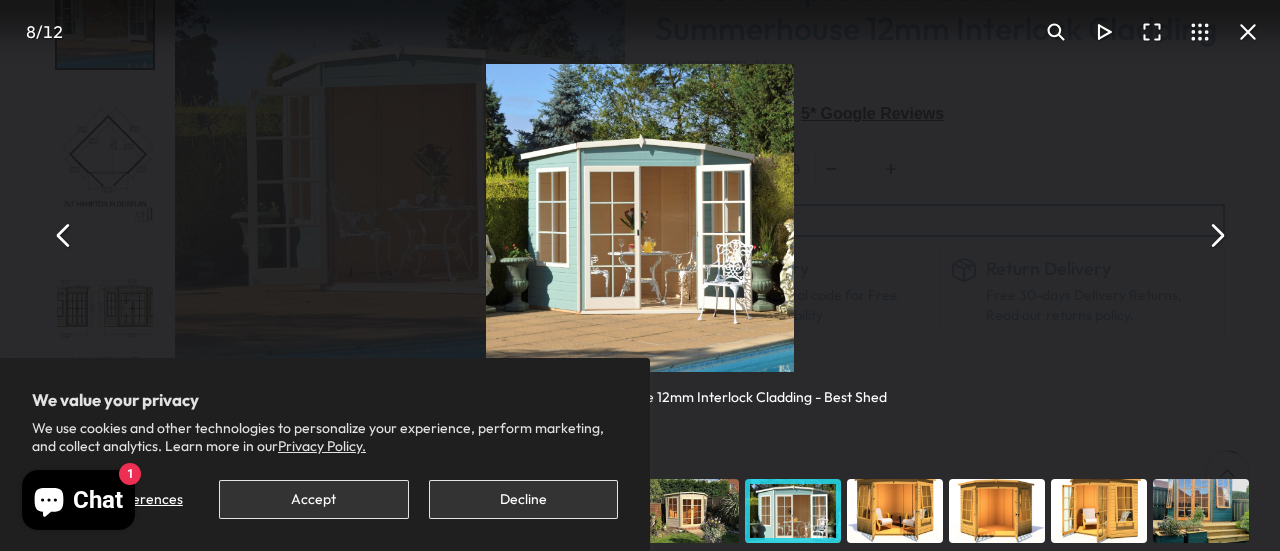 click at bounding box center (1216, 236) 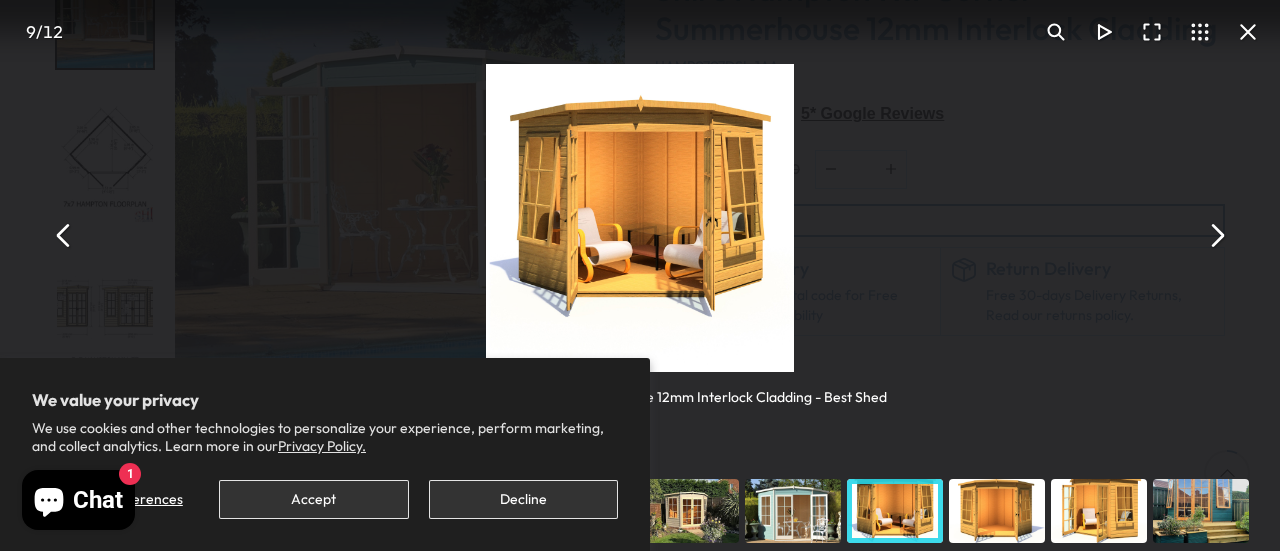 click at bounding box center [1216, 236] 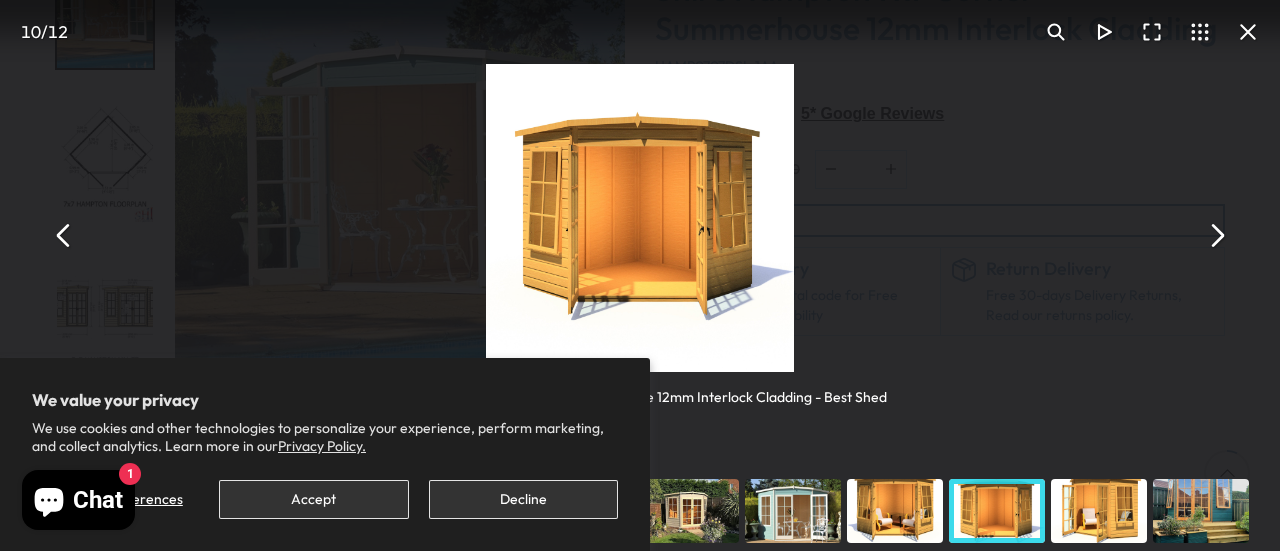 click at bounding box center [1216, 236] 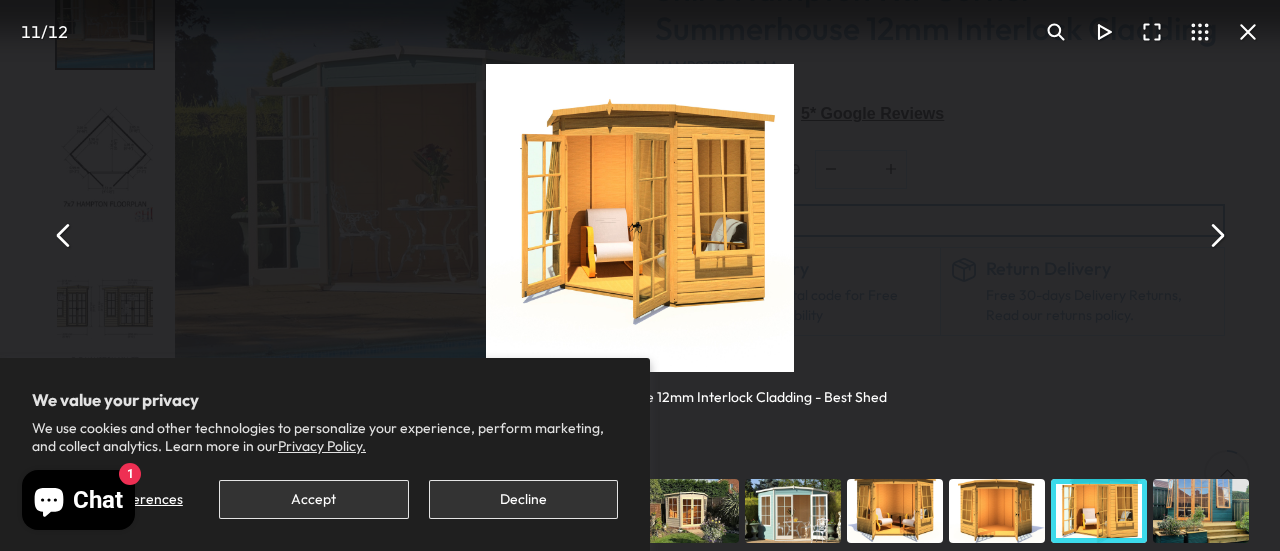 click at bounding box center (64, 236) 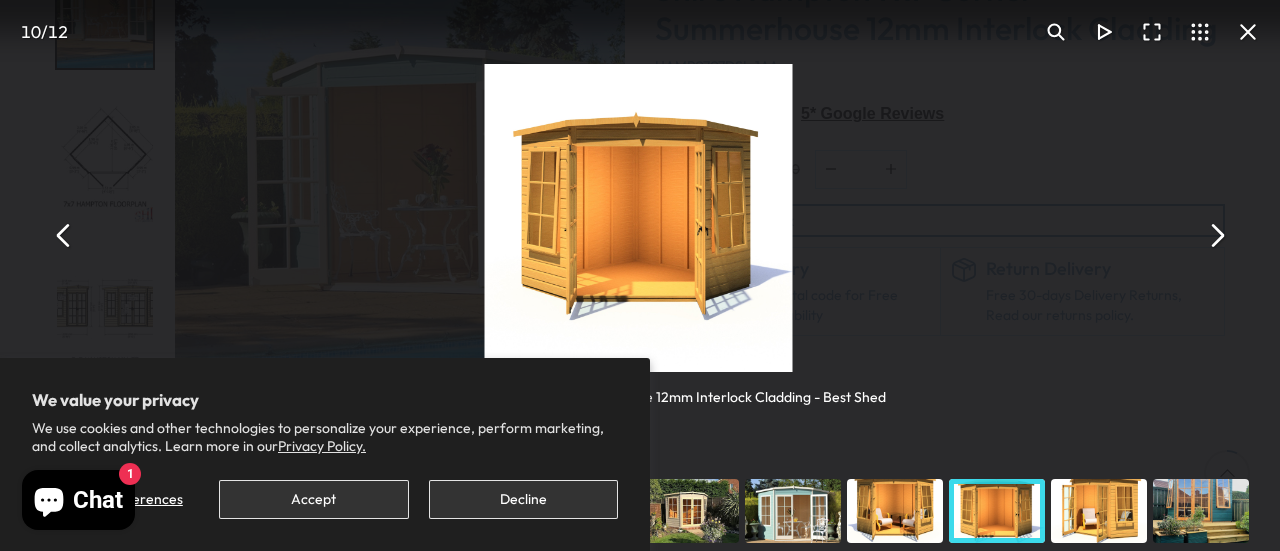 click at bounding box center [64, 236] 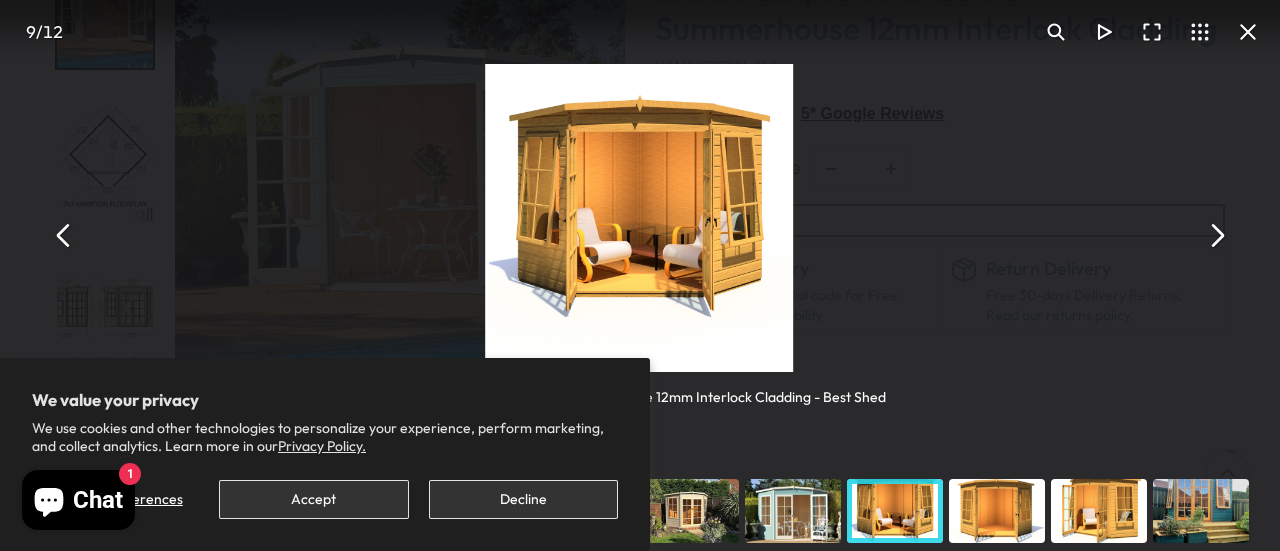 click at bounding box center (64, 236) 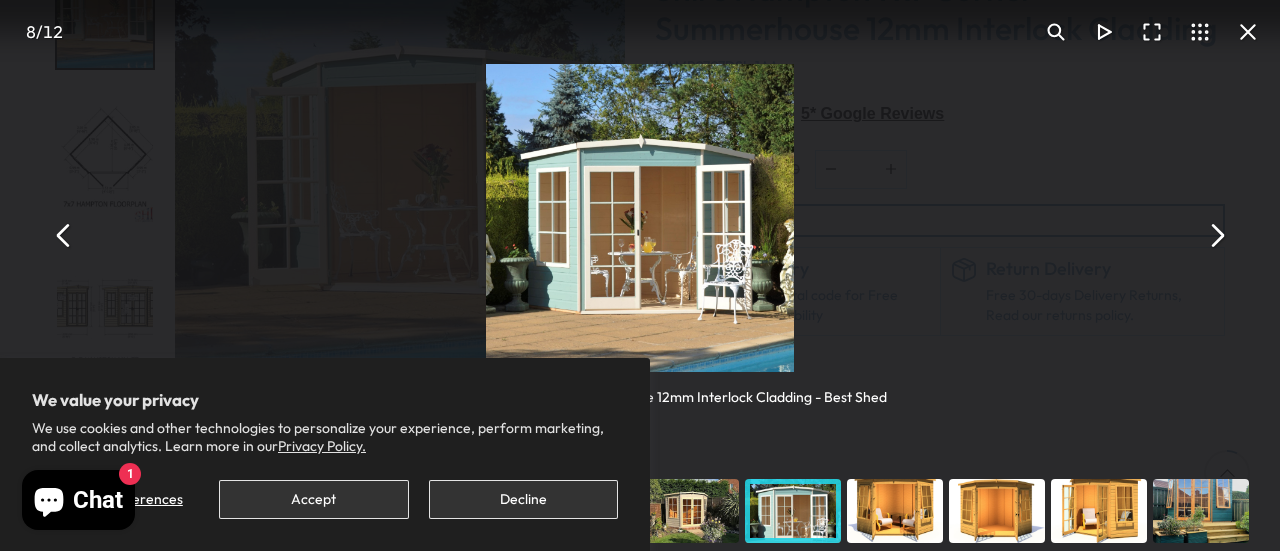 click at bounding box center (640, 218) 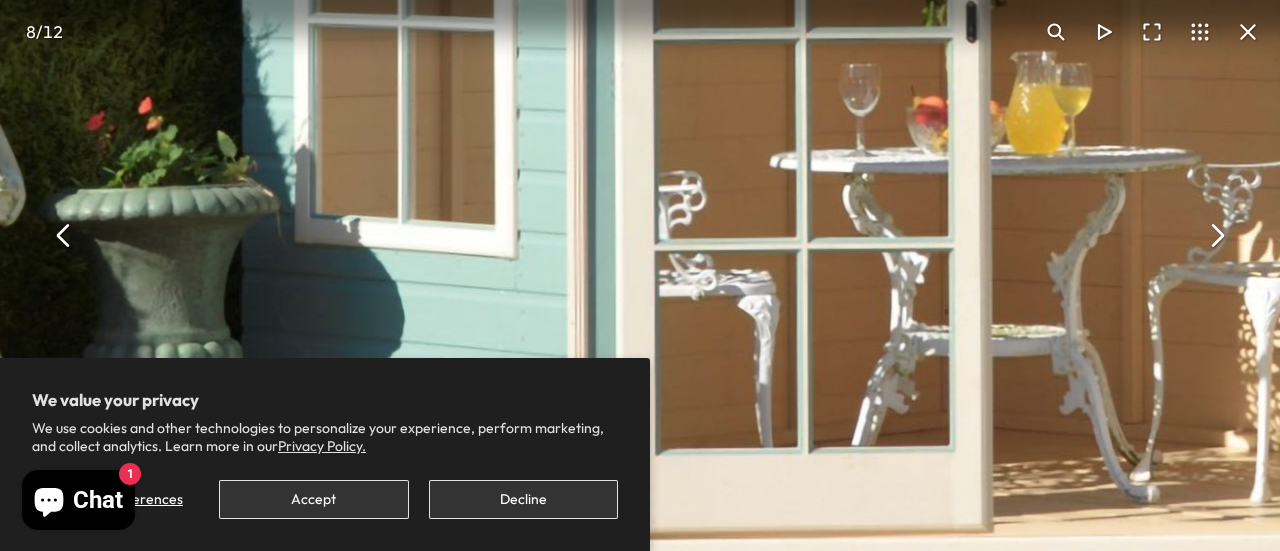 click at bounding box center [64, 236] 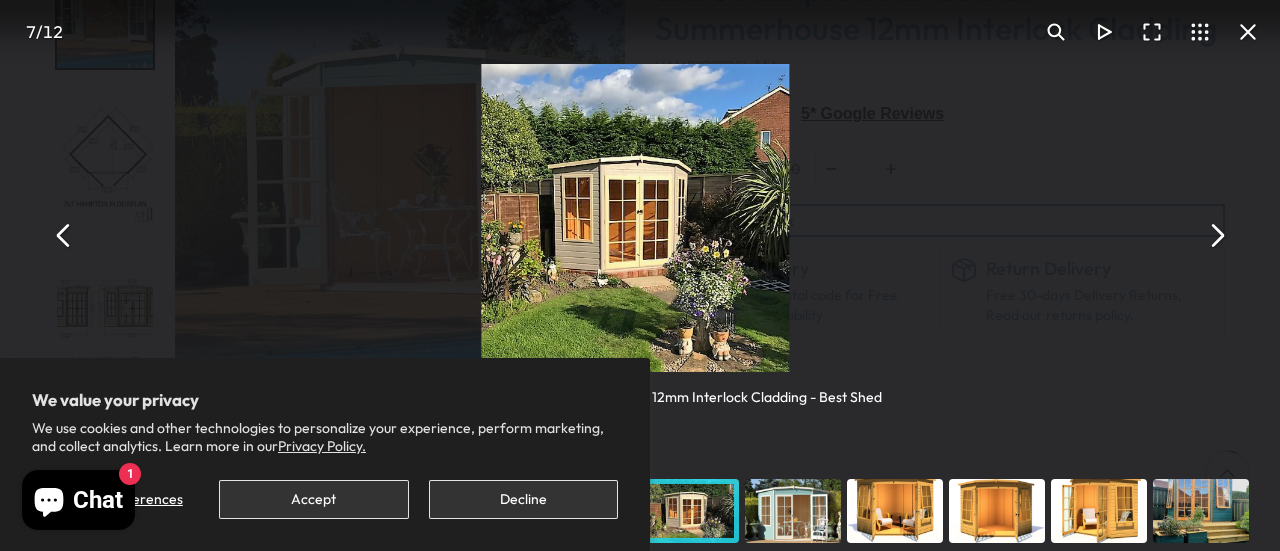 click at bounding box center [64, 236] 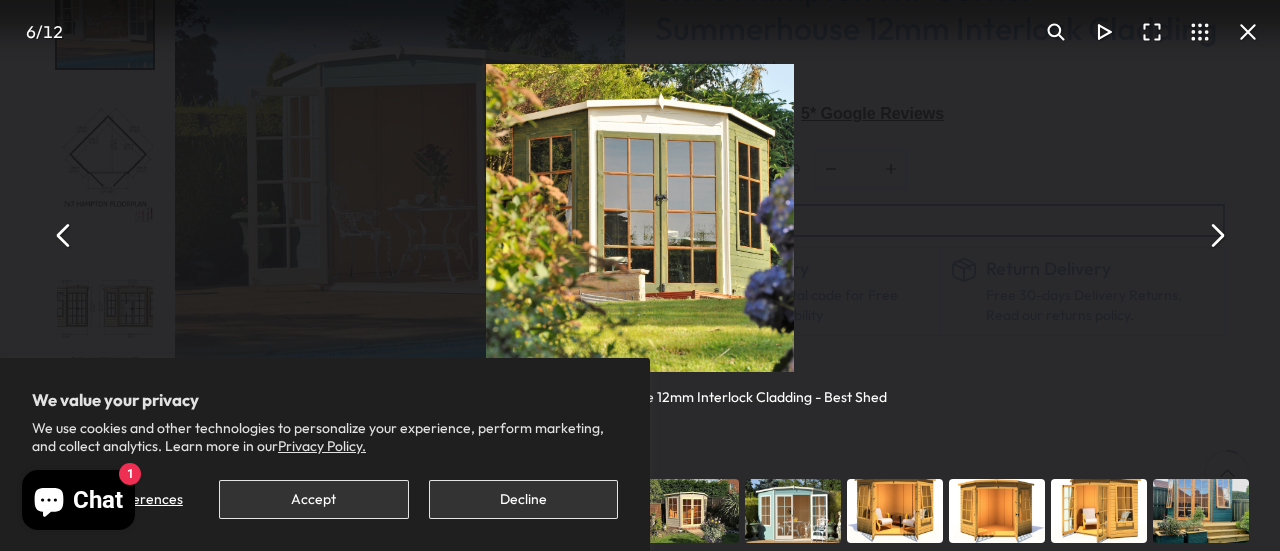 click at bounding box center [64, 236] 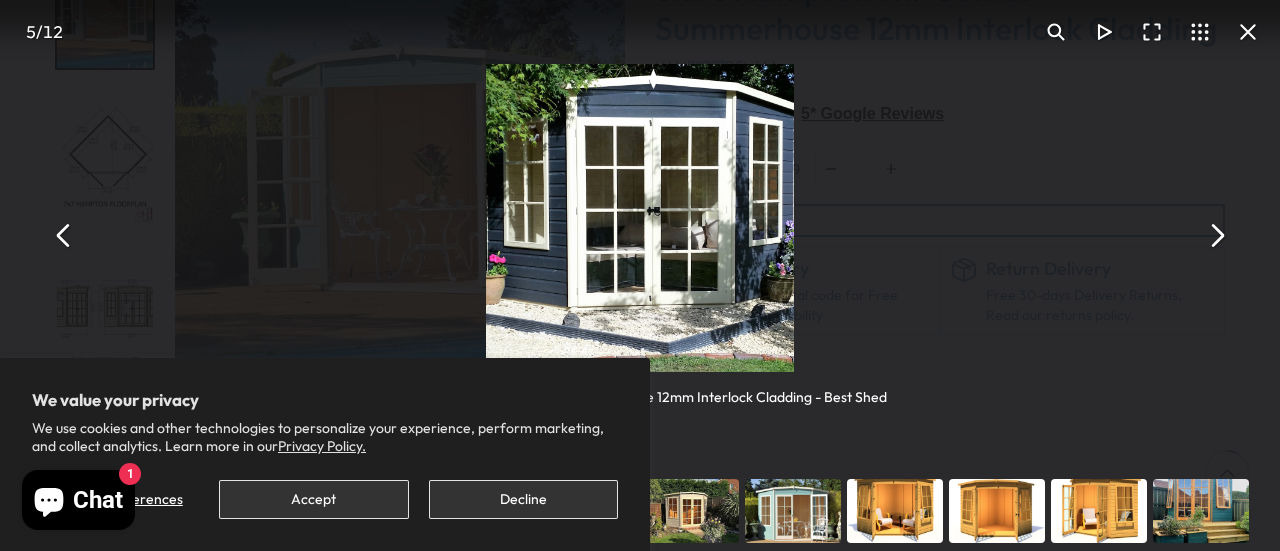 click at bounding box center [64, 236] 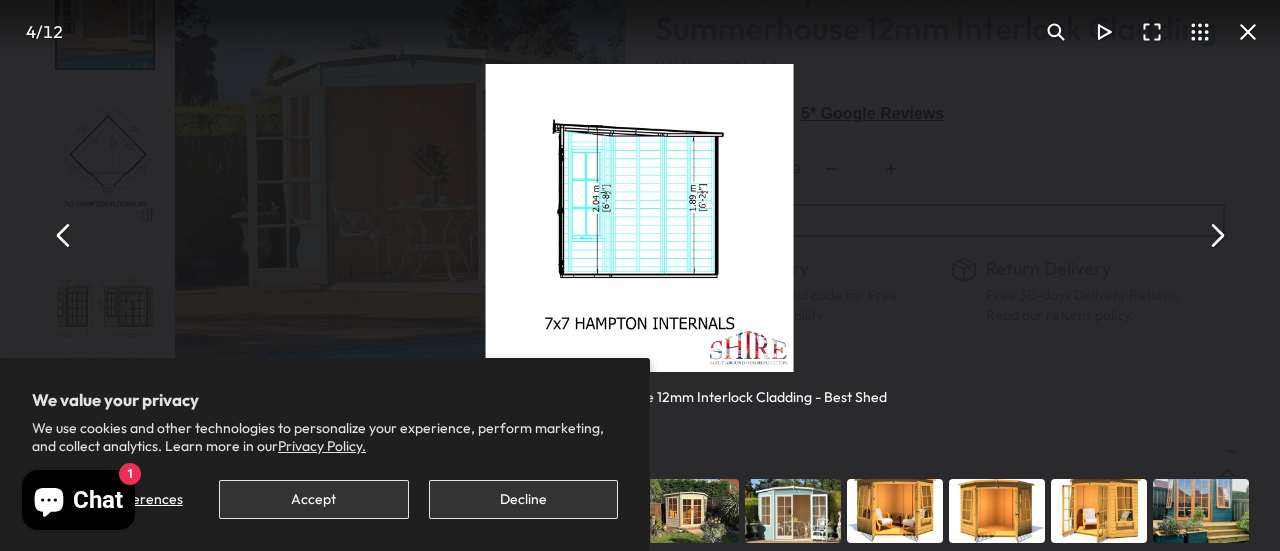 click at bounding box center (64, 236) 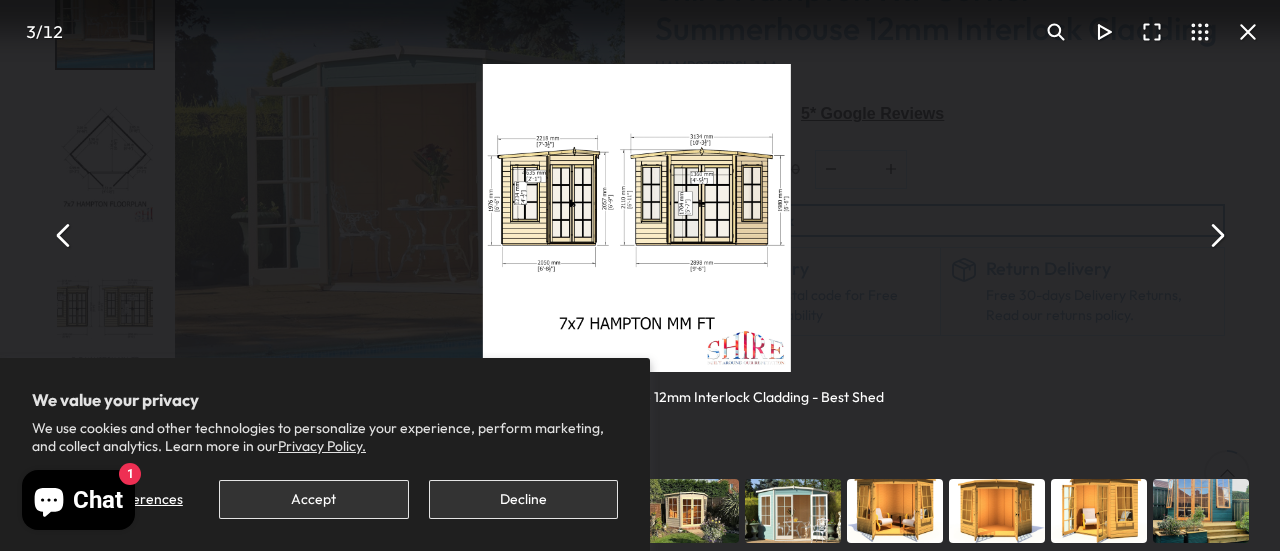 click at bounding box center (64, 236) 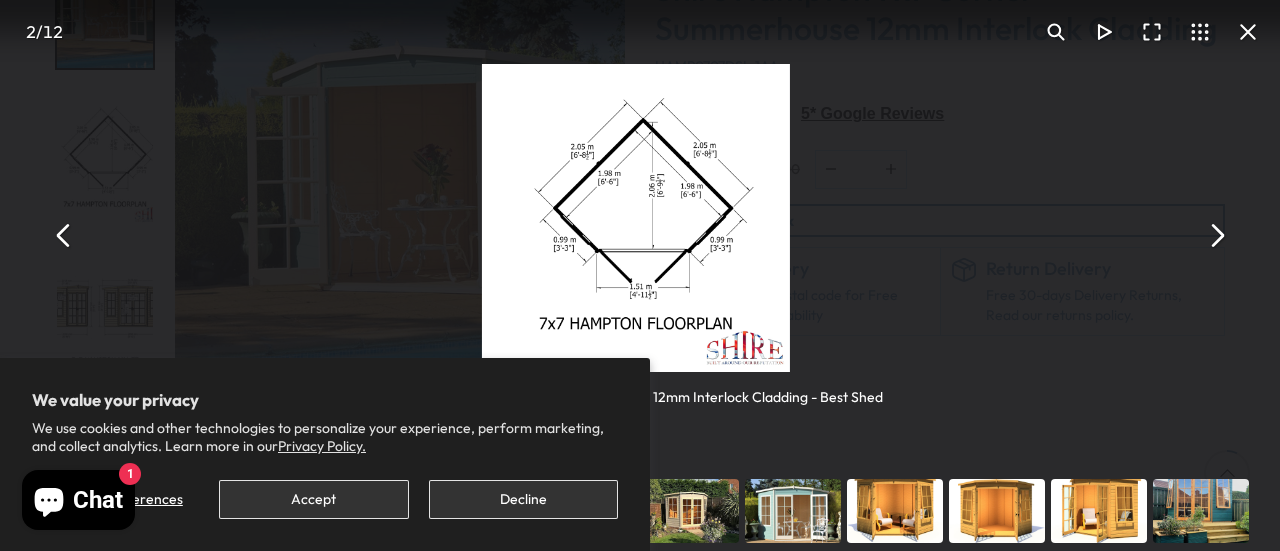 click at bounding box center (64, 236) 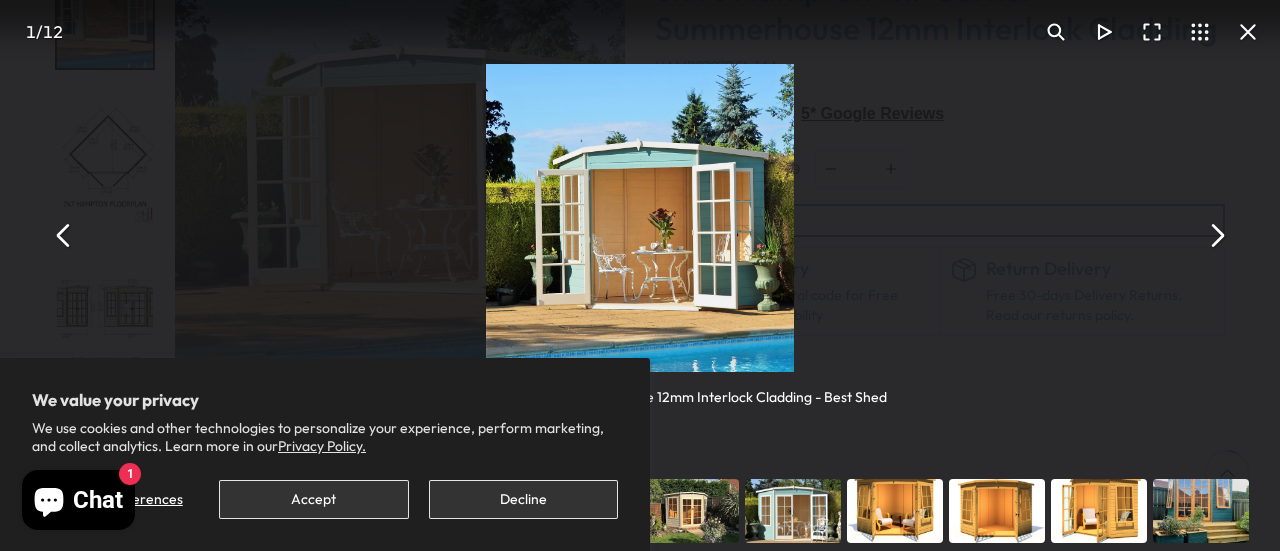 click at bounding box center [640, 218] 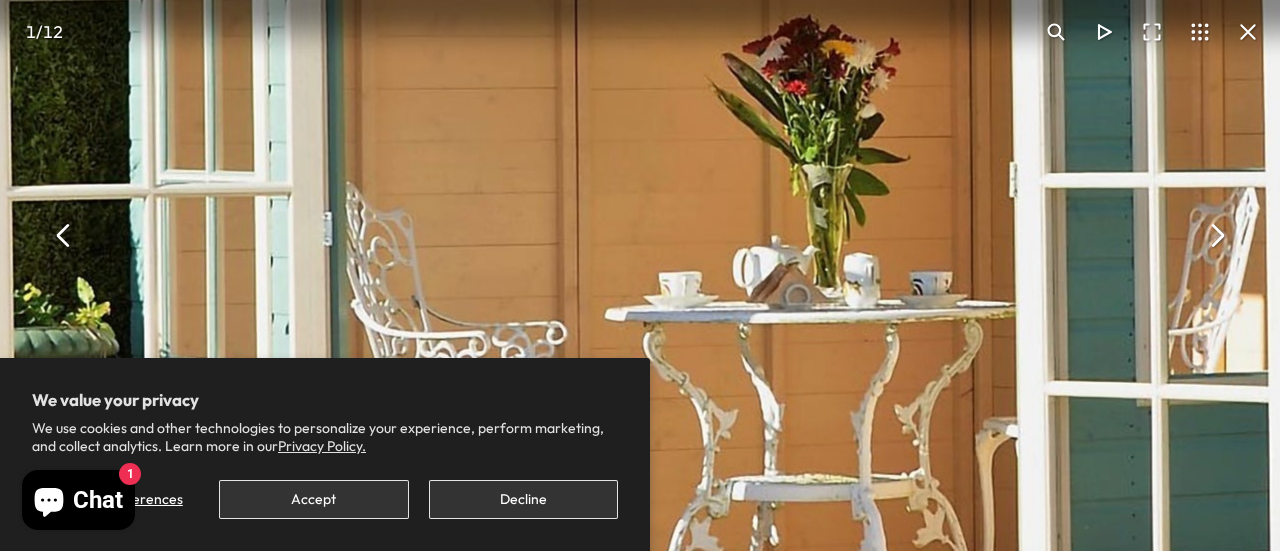 click on "Decline" at bounding box center [523, 499] 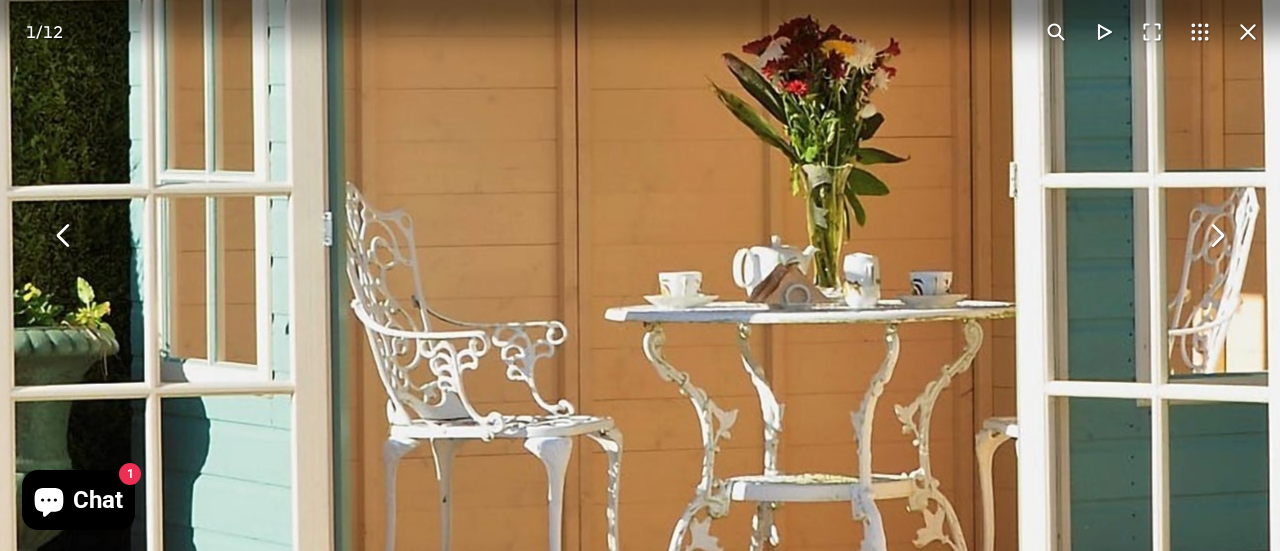 click at bounding box center (1056, 32) 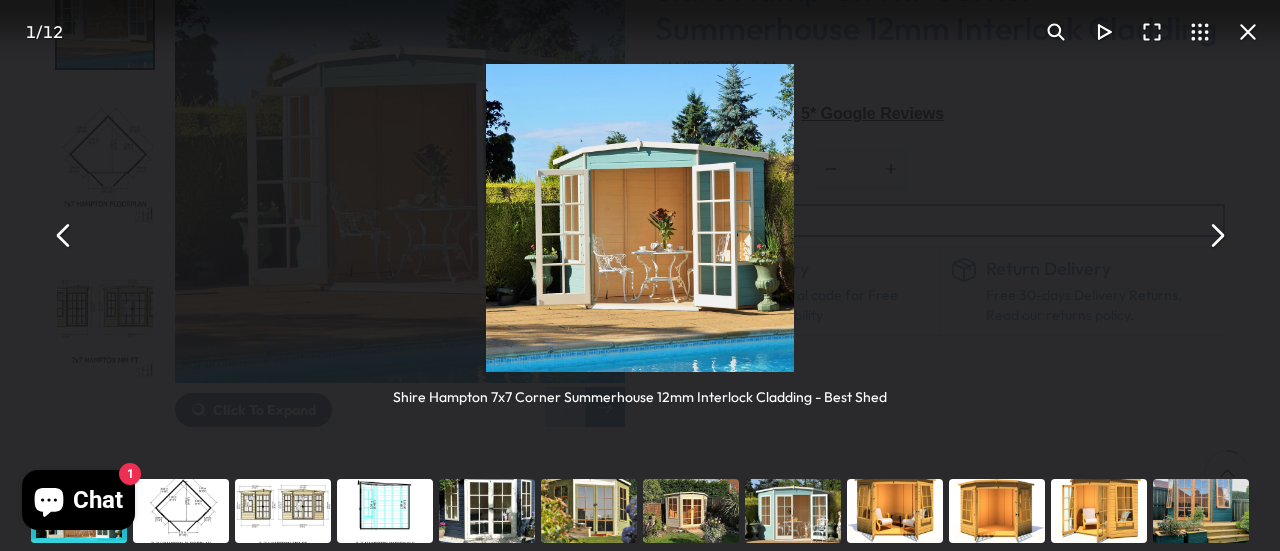 click at bounding box center [640, 218] 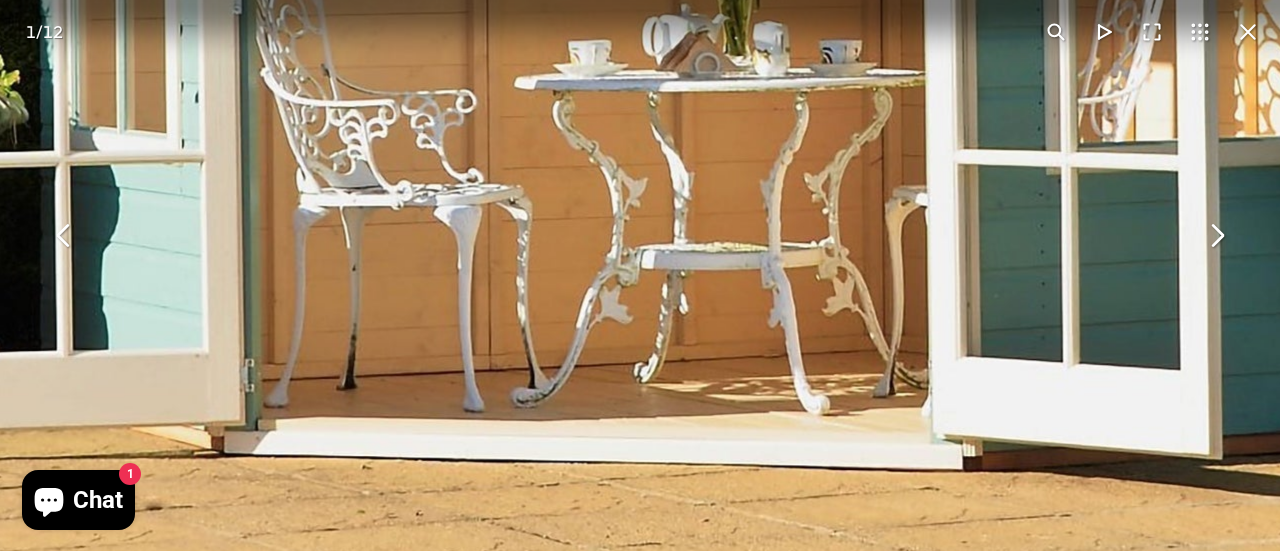 click at bounding box center (572, -149) 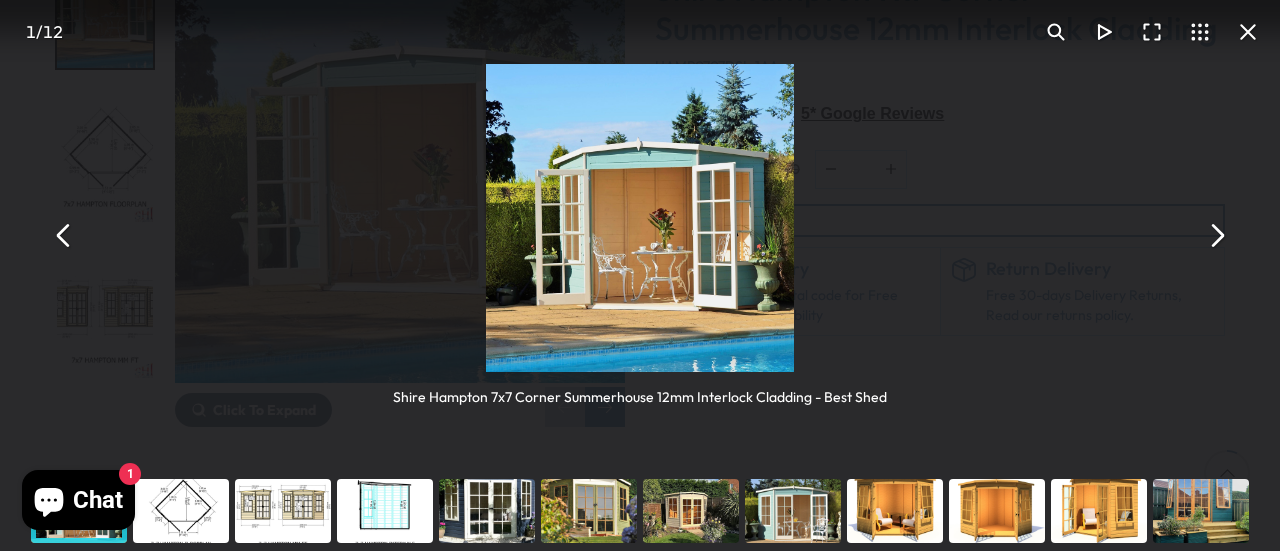 click at bounding box center [64, 236] 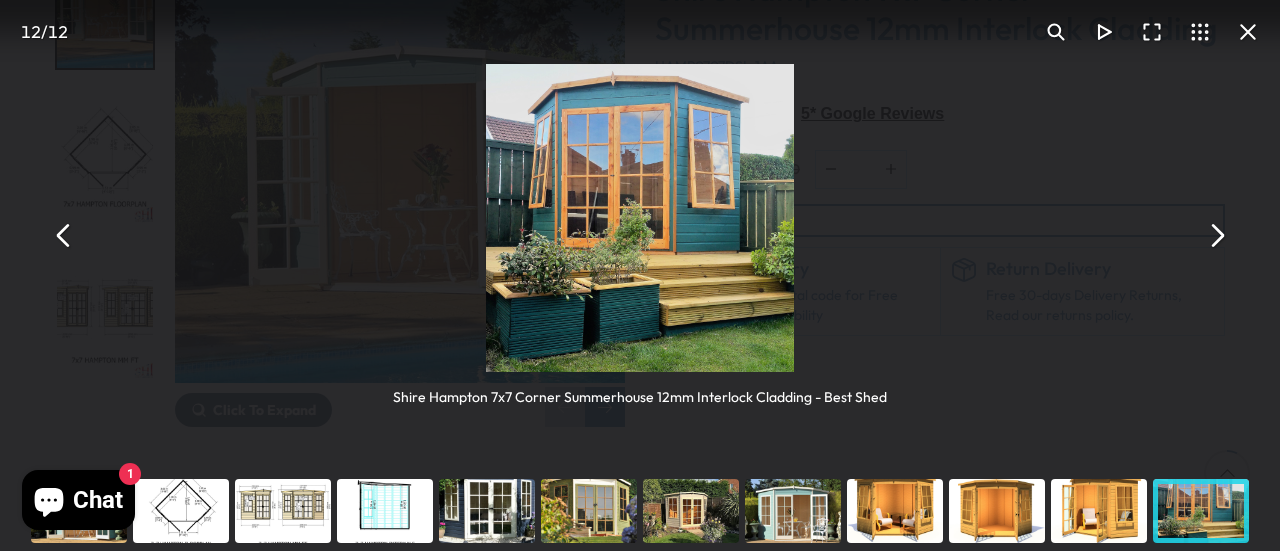 click at bounding box center [64, 236] 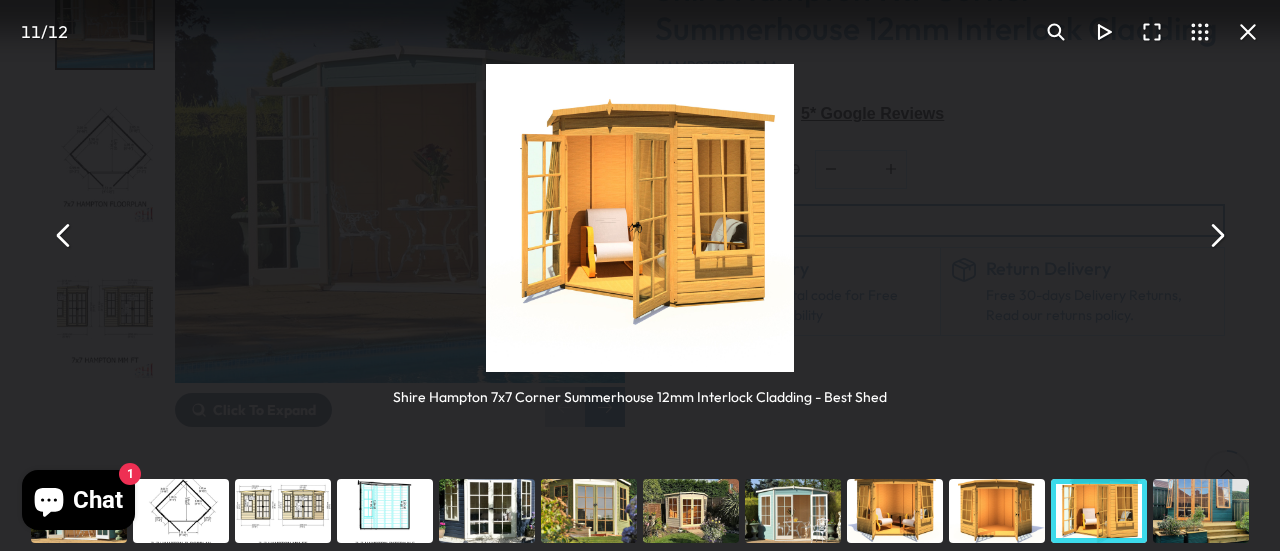 click at bounding box center [64, 236] 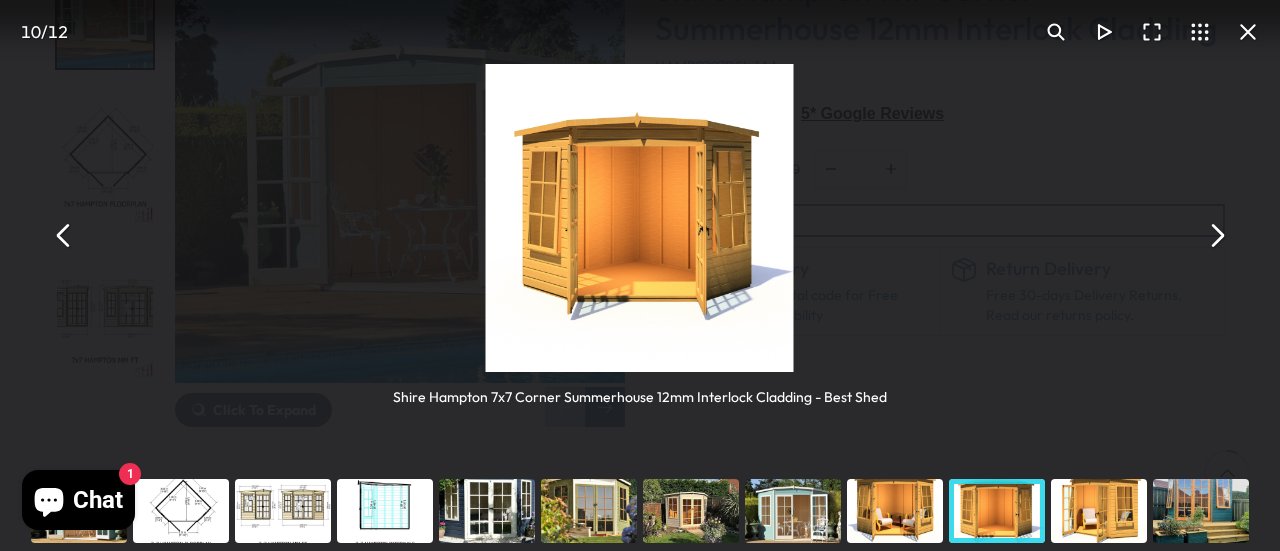 click at bounding box center [64, 236] 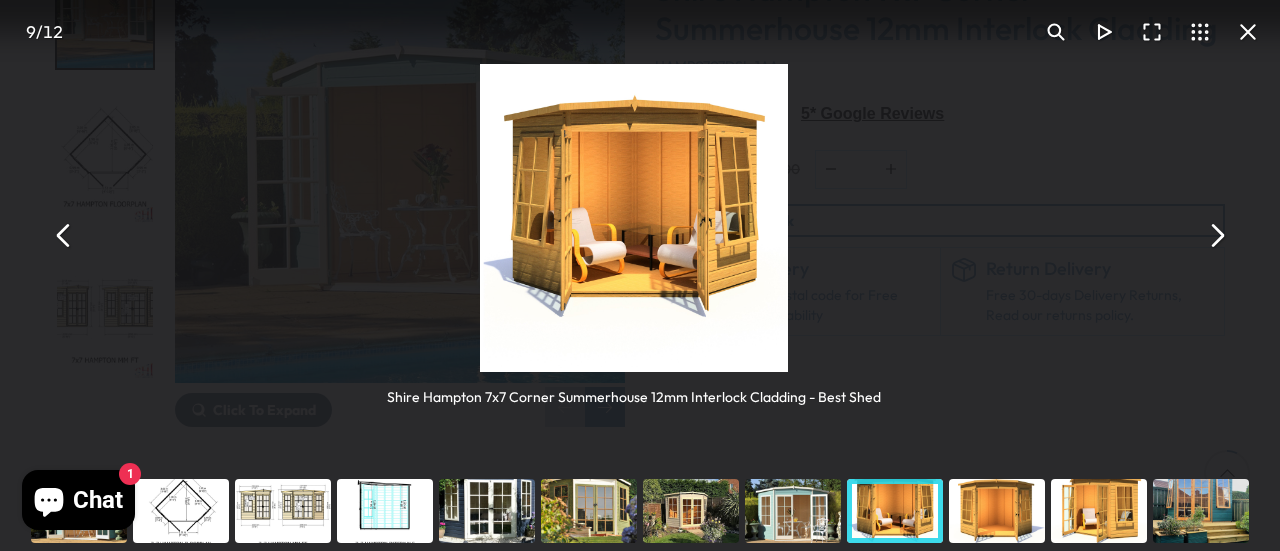 click at bounding box center [64, 236] 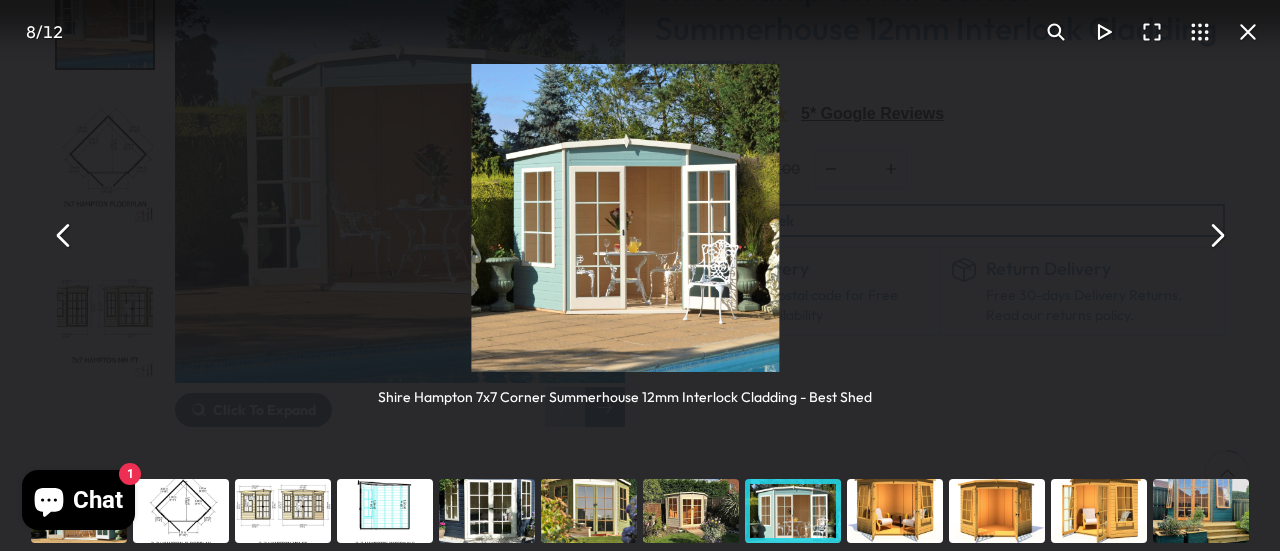 click at bounding box center (64, 236) 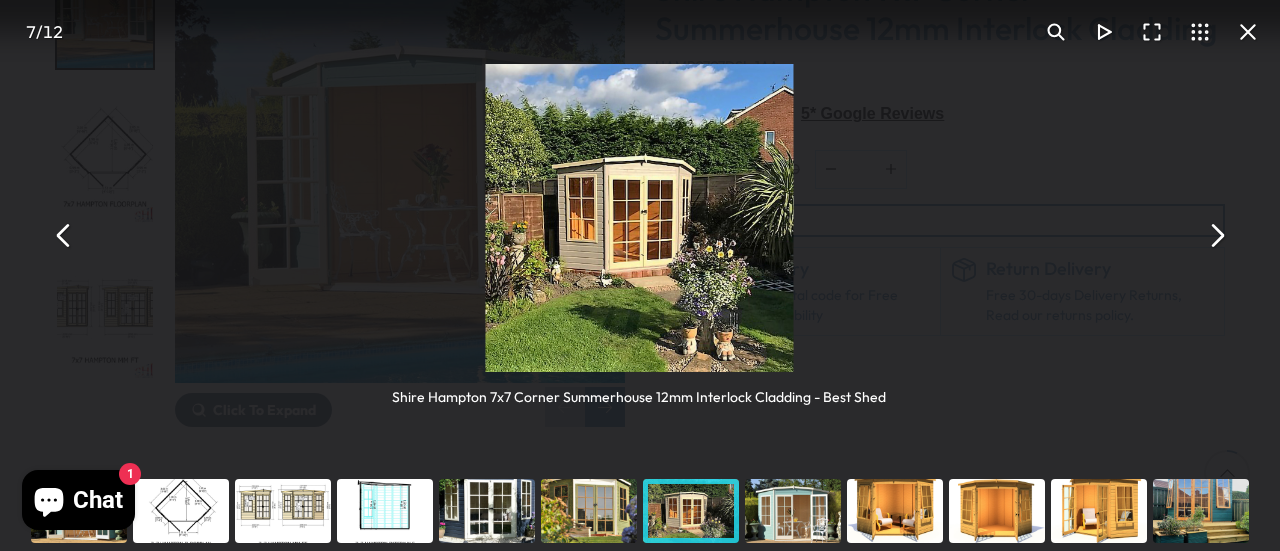 click at bounding box center (64, 236) 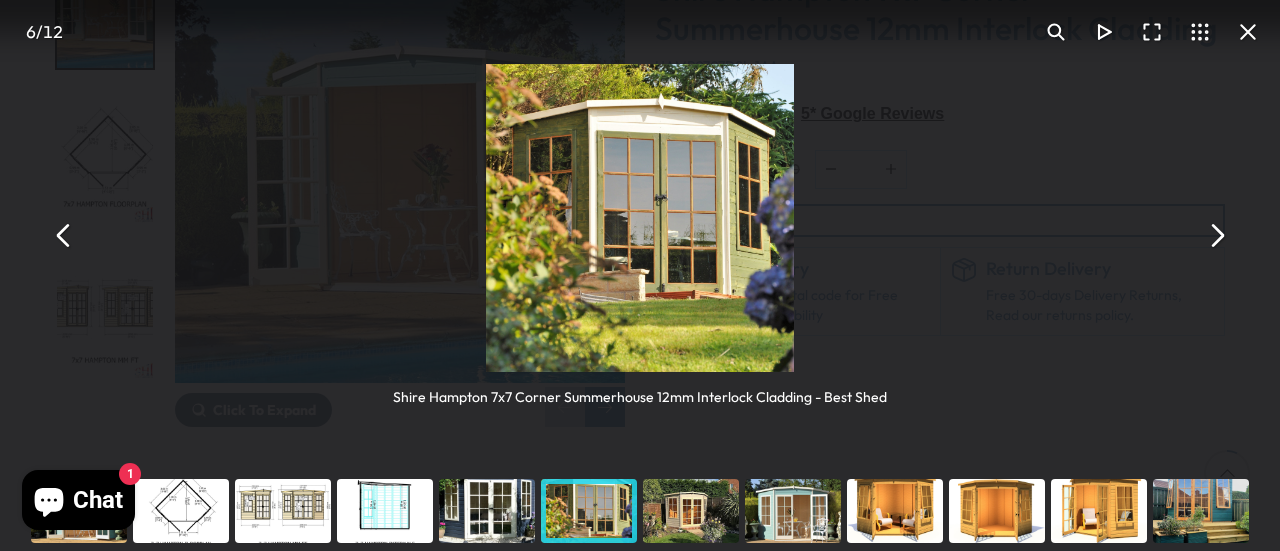 click at bounding box center (1216, 236) 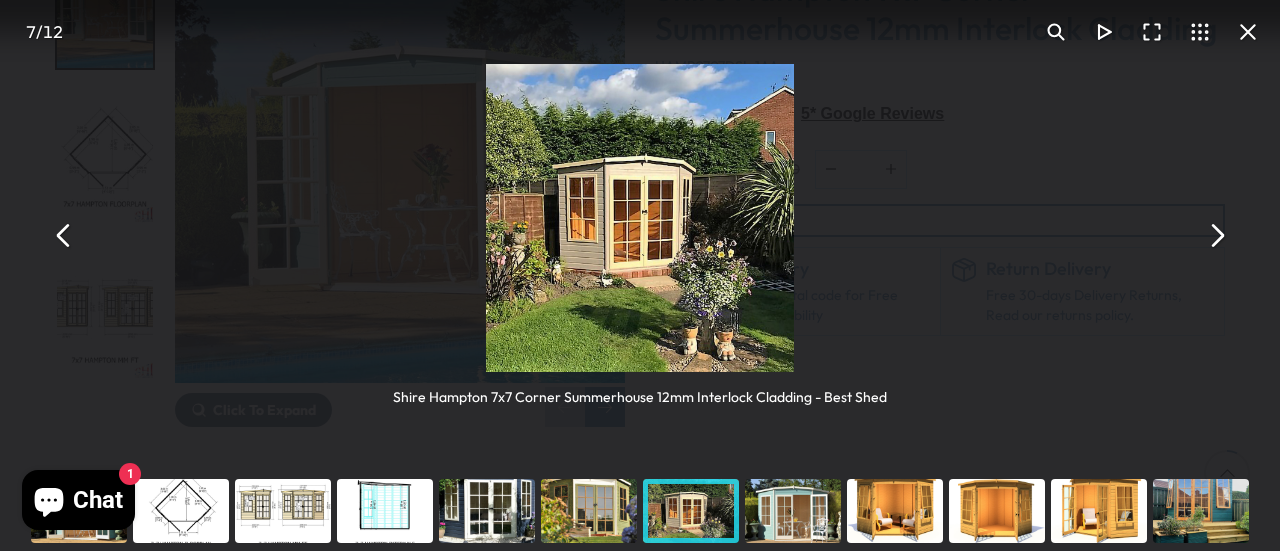 click at bounding box center (640, 218) 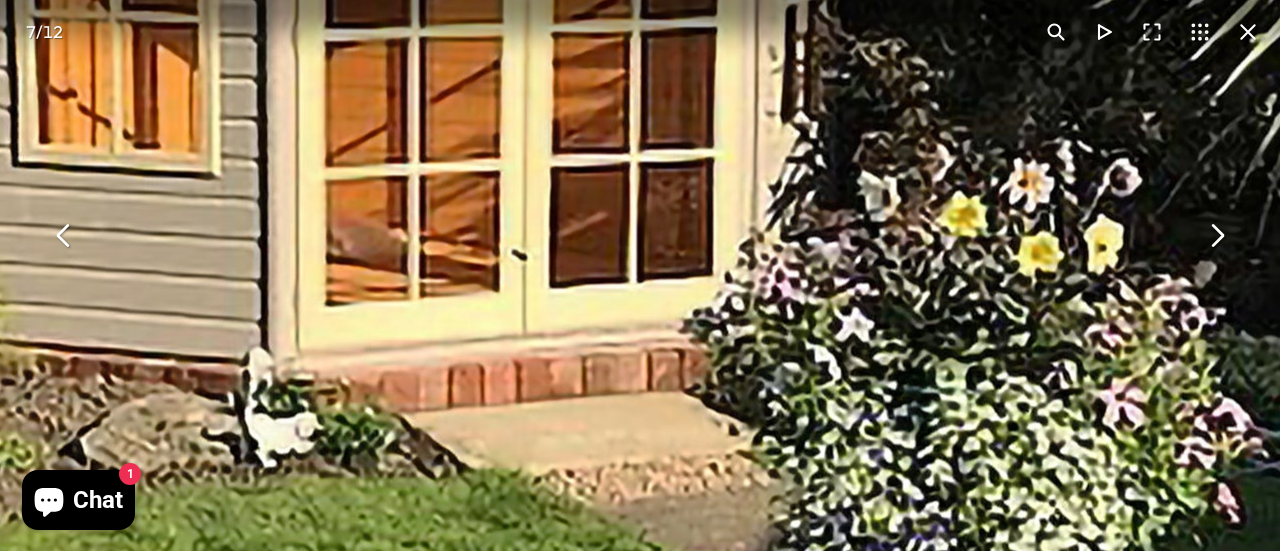 click at bounding box center (1056, 32) 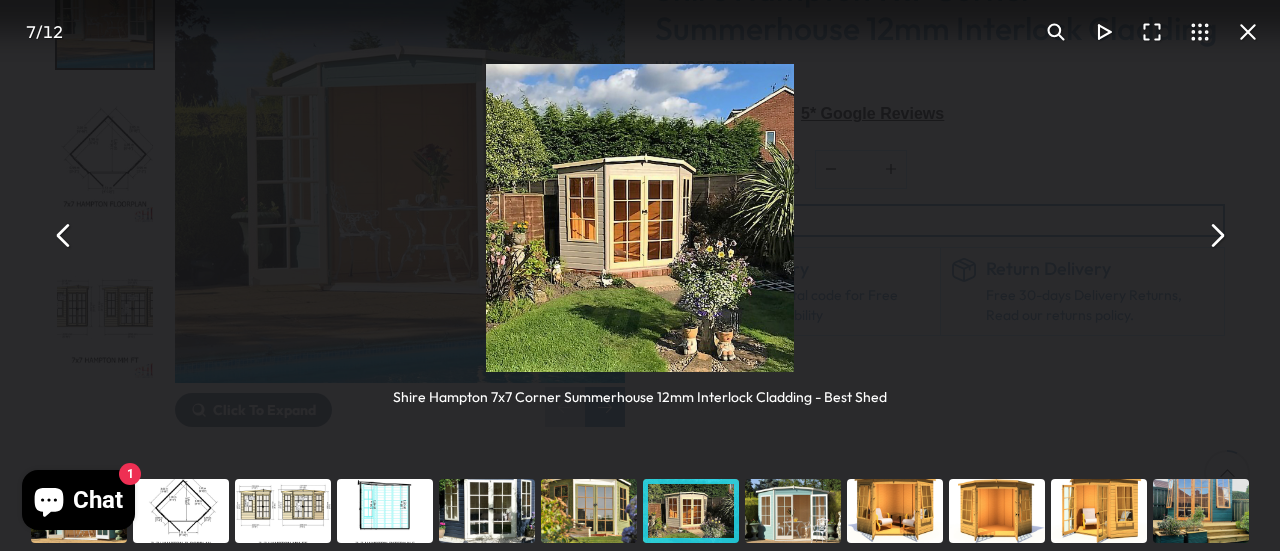 click at bounding box center (64, 236) 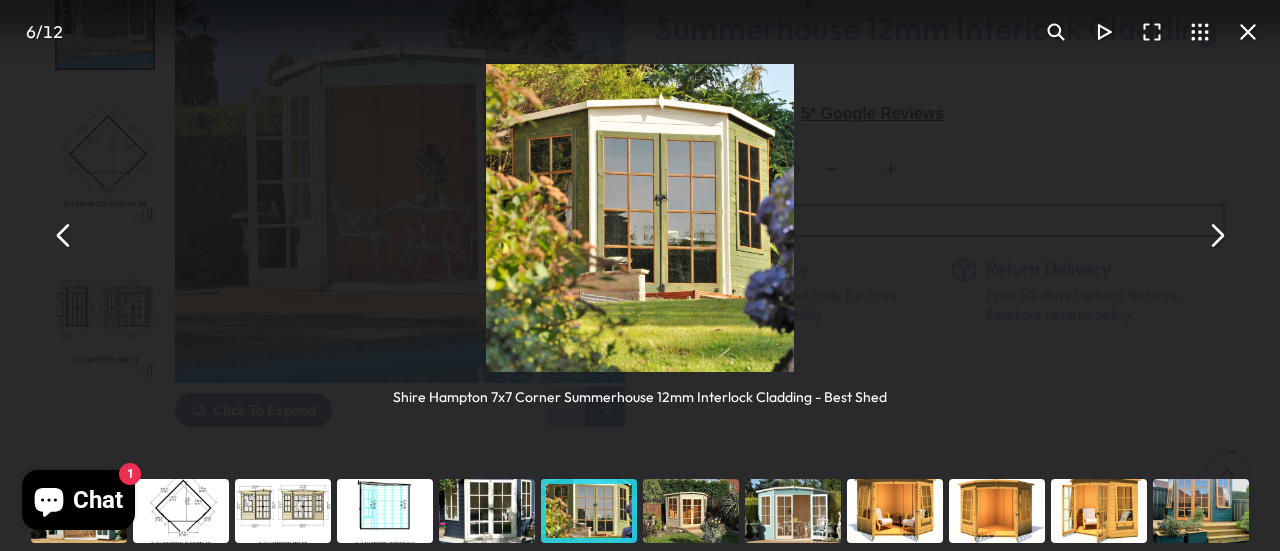 click at bounding box center [64, 236] 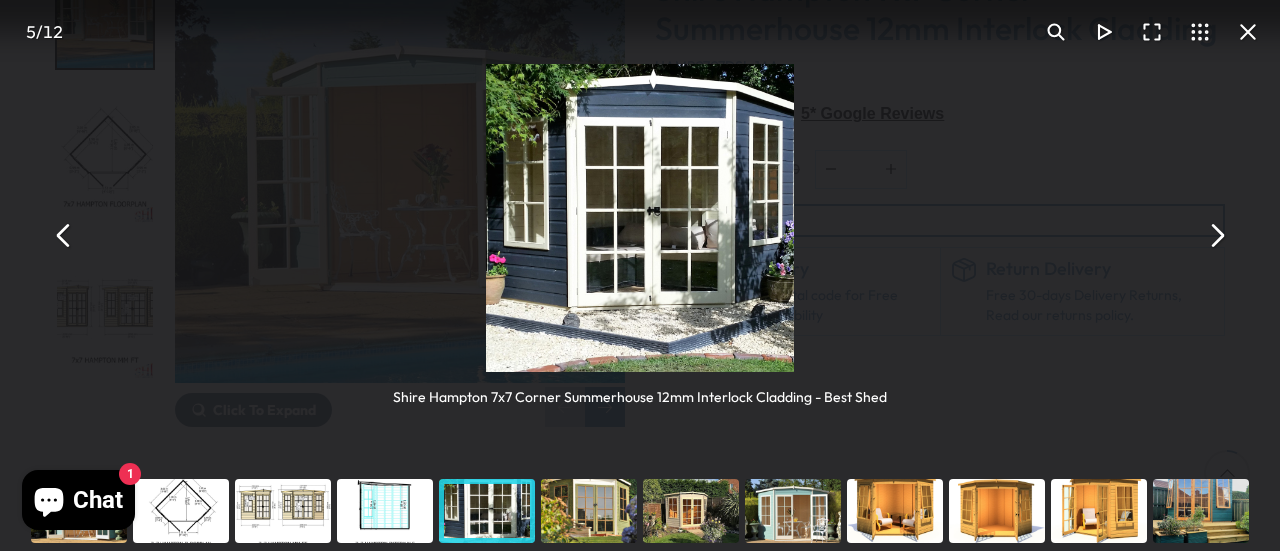 click at bounding box center [793, 511] 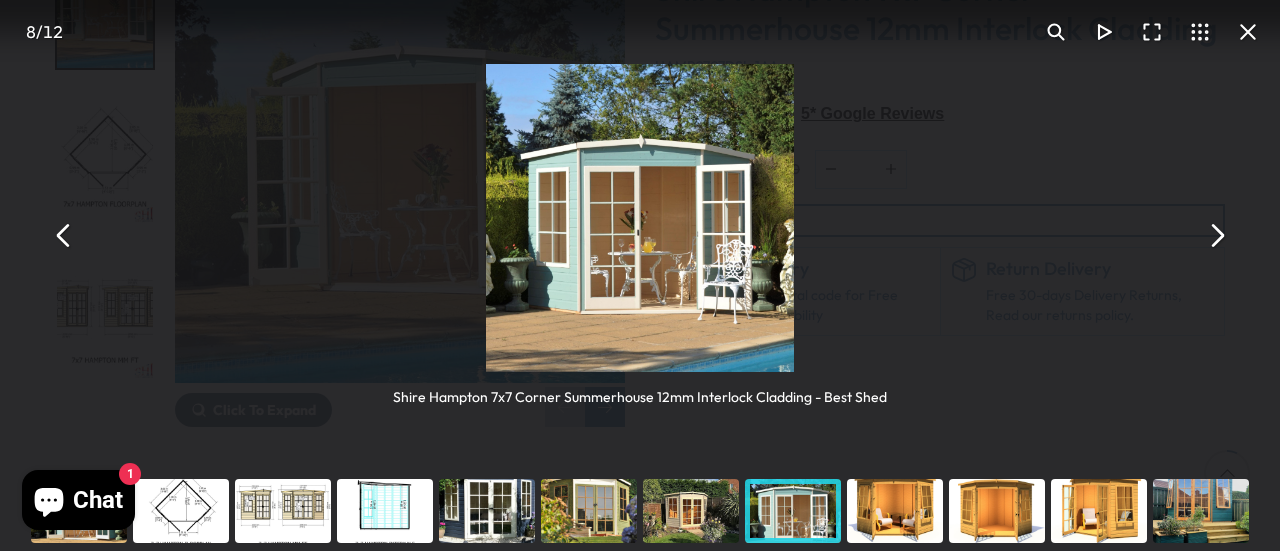 click at bounding box center [640, 218] 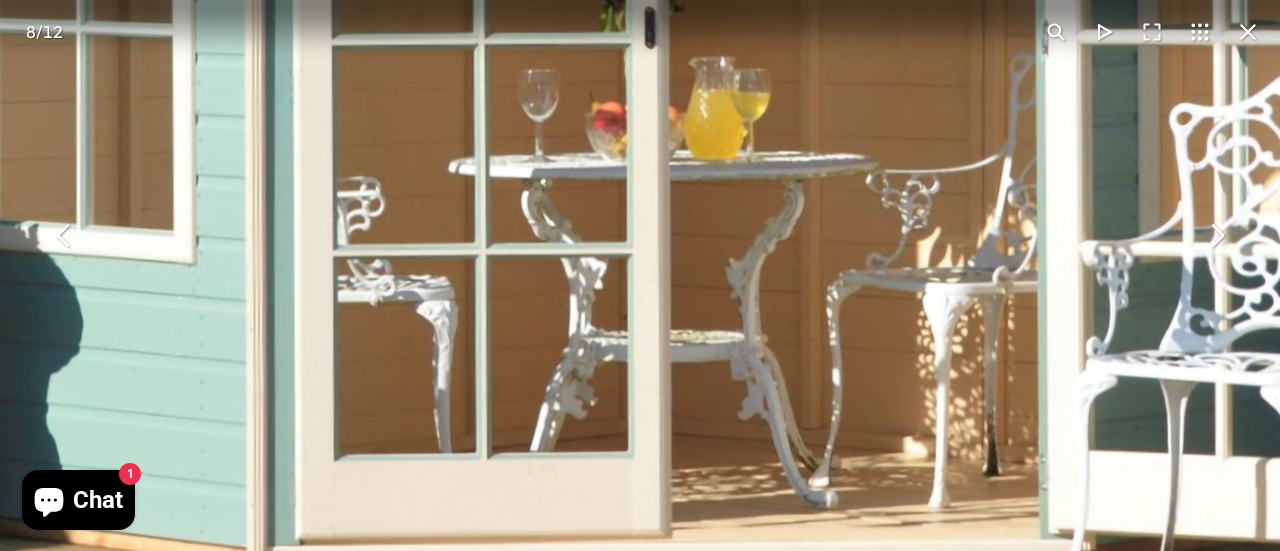 click at bounding box center [1056, 32] 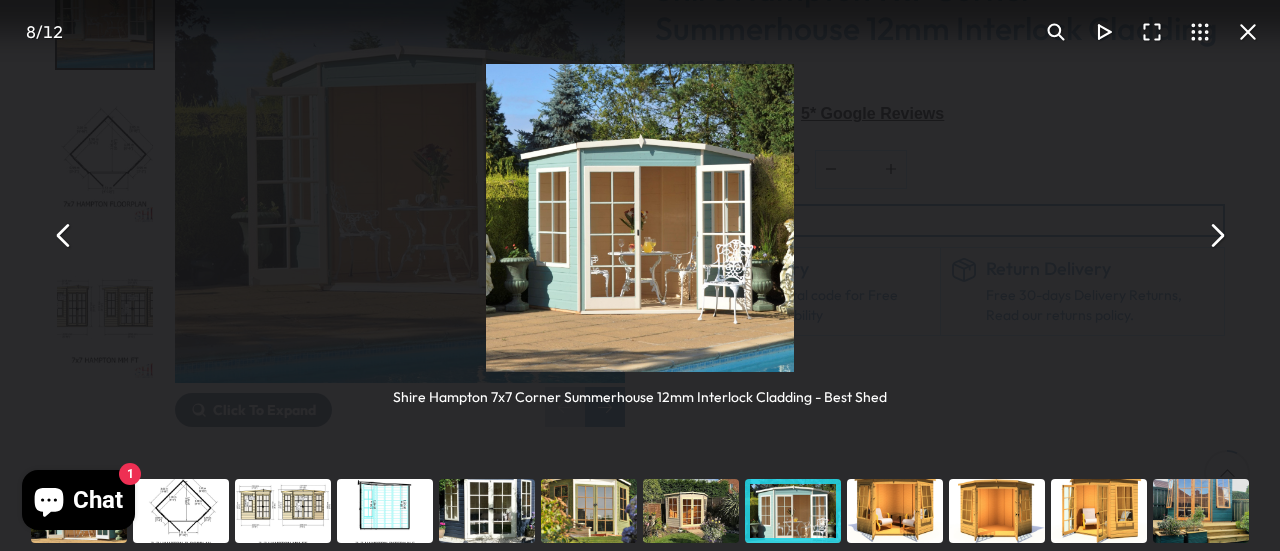 click at bounding box center (1056, 32) 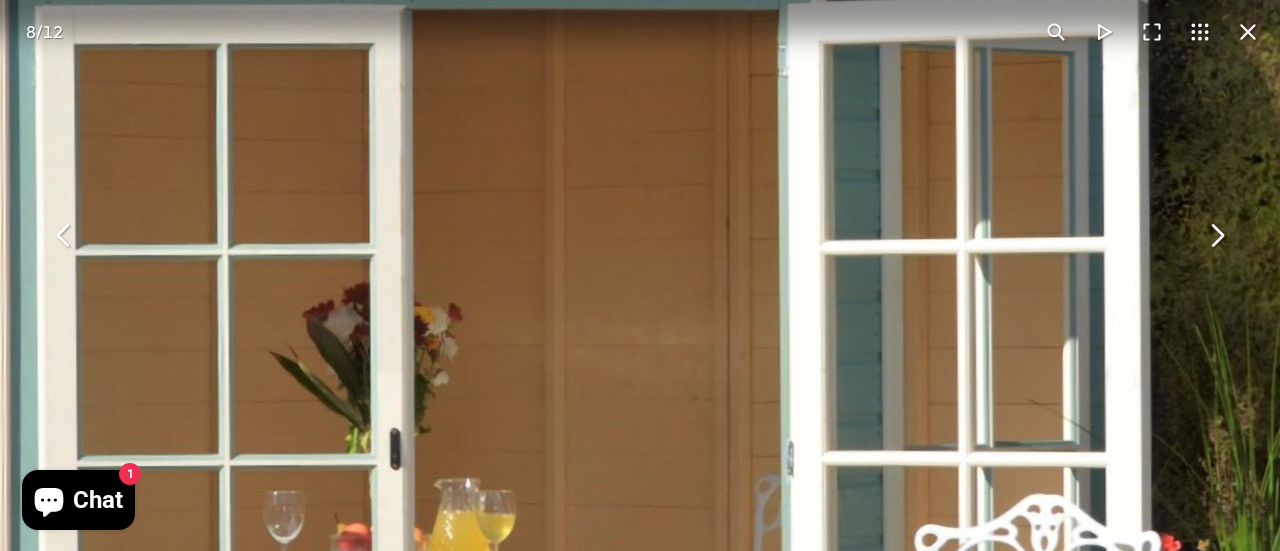 drag, startPoint x: 712, startPoint y: 134, endPoint x: 482, endPoint y: 277, distance: 270.8302 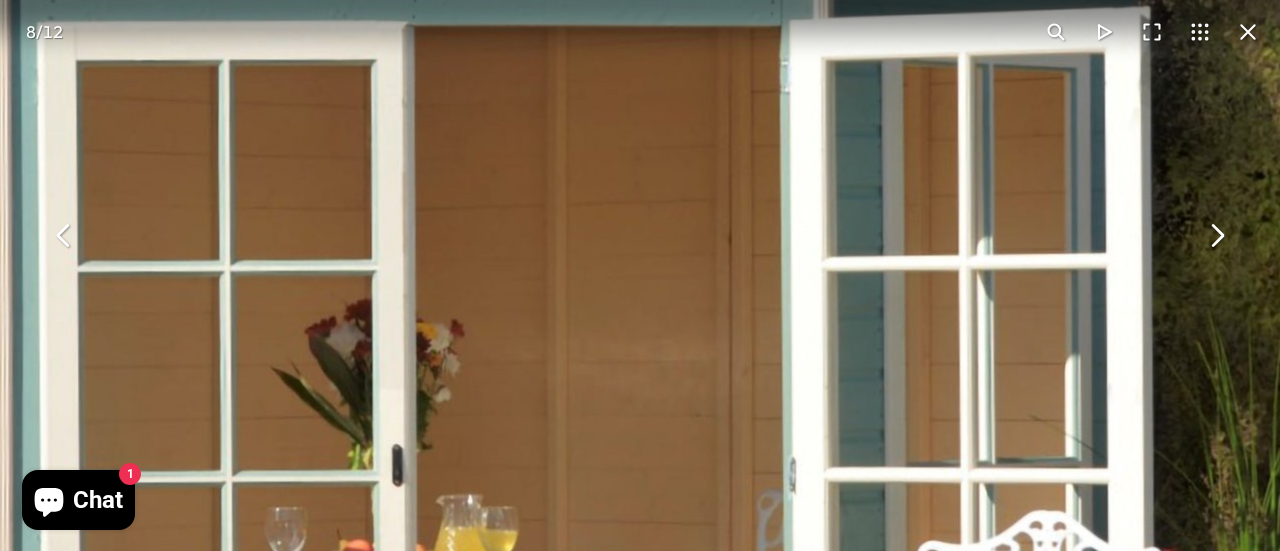 click at bounding box center [1248, 32] 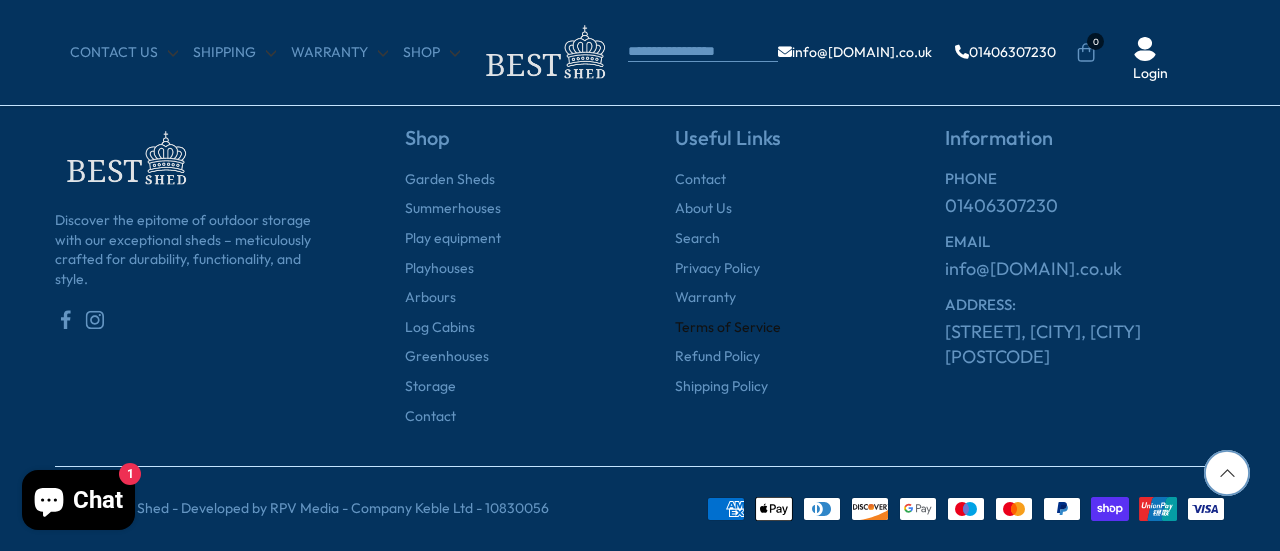 scroll, scrollTop: 6231, scrollLeft: 0, axis: vertical 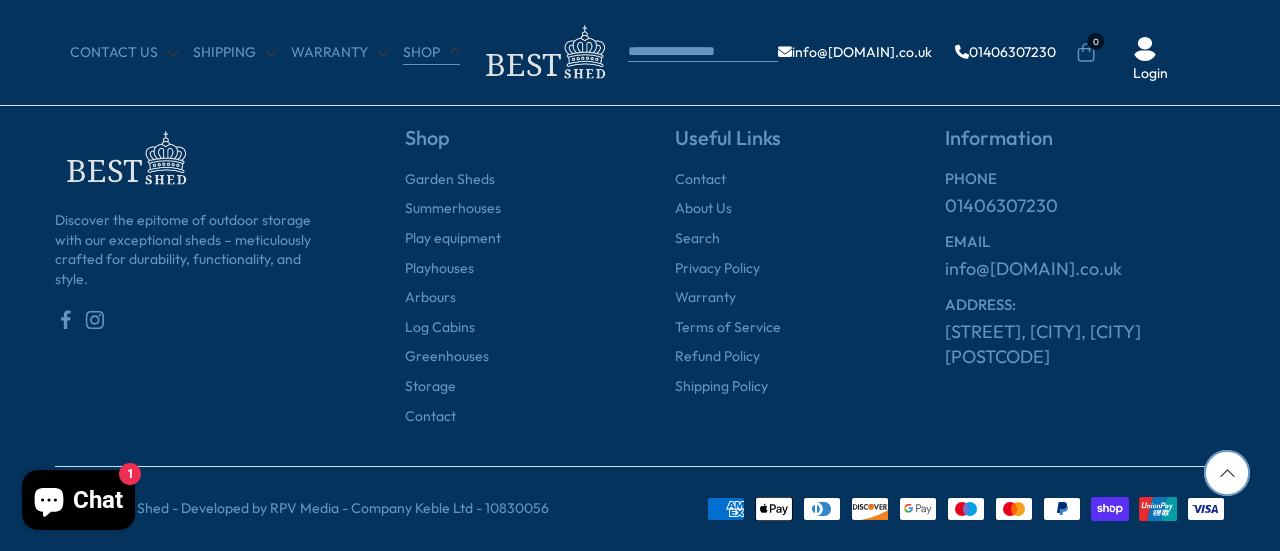 click on "Shop" at bounding box center (431, 53) 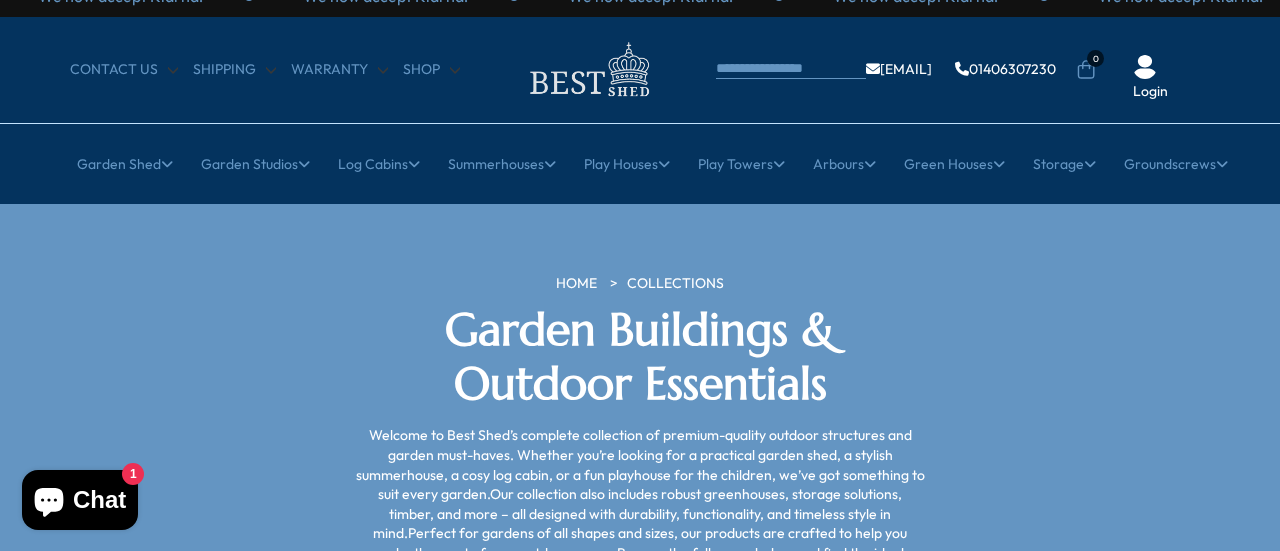 scroll, scrollTop: 0, scrollLeft: 0, axis: both 